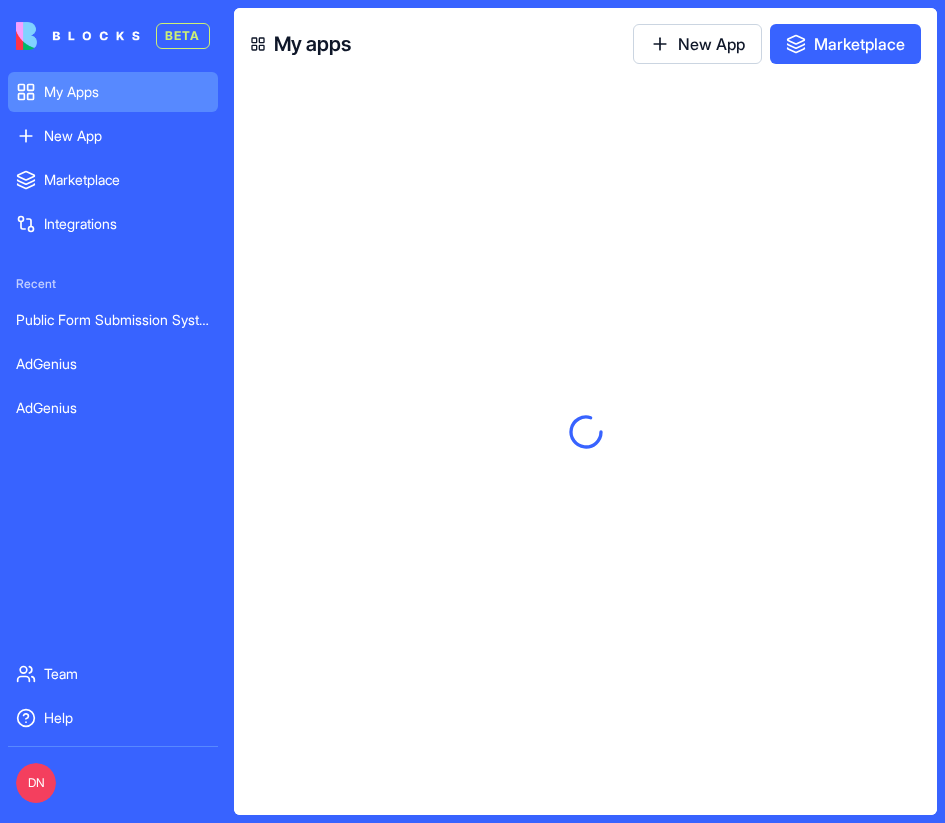scroll, scrollTop: 0, scrollLeft: 0, axis: both 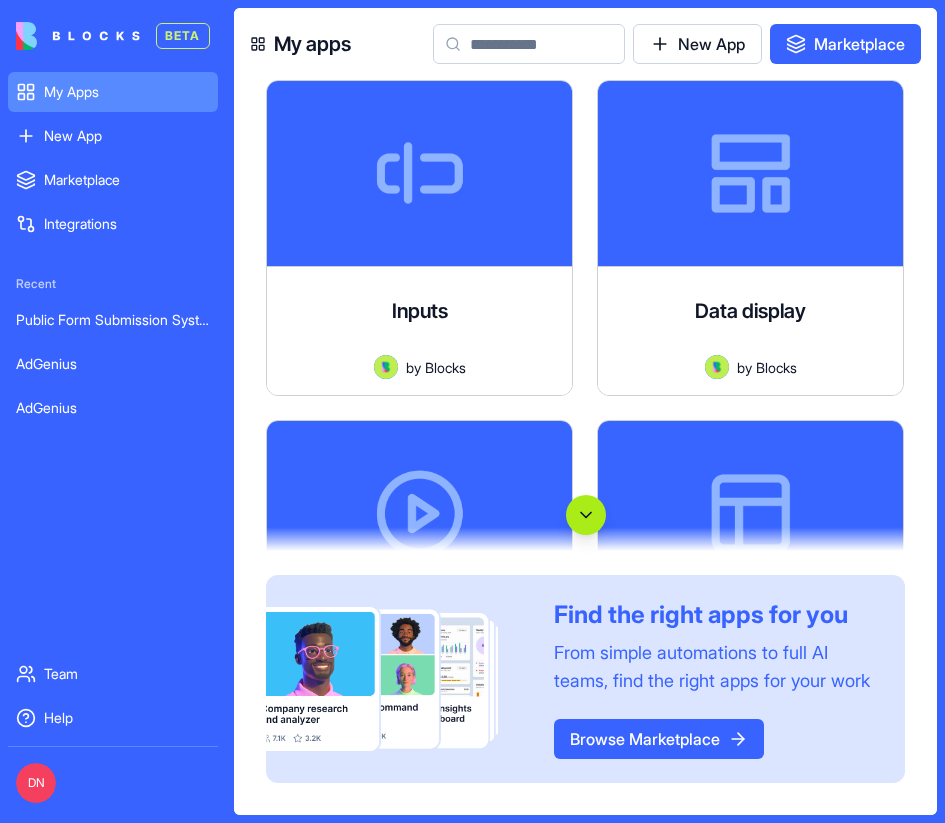 click at bounding box center [586, 515] 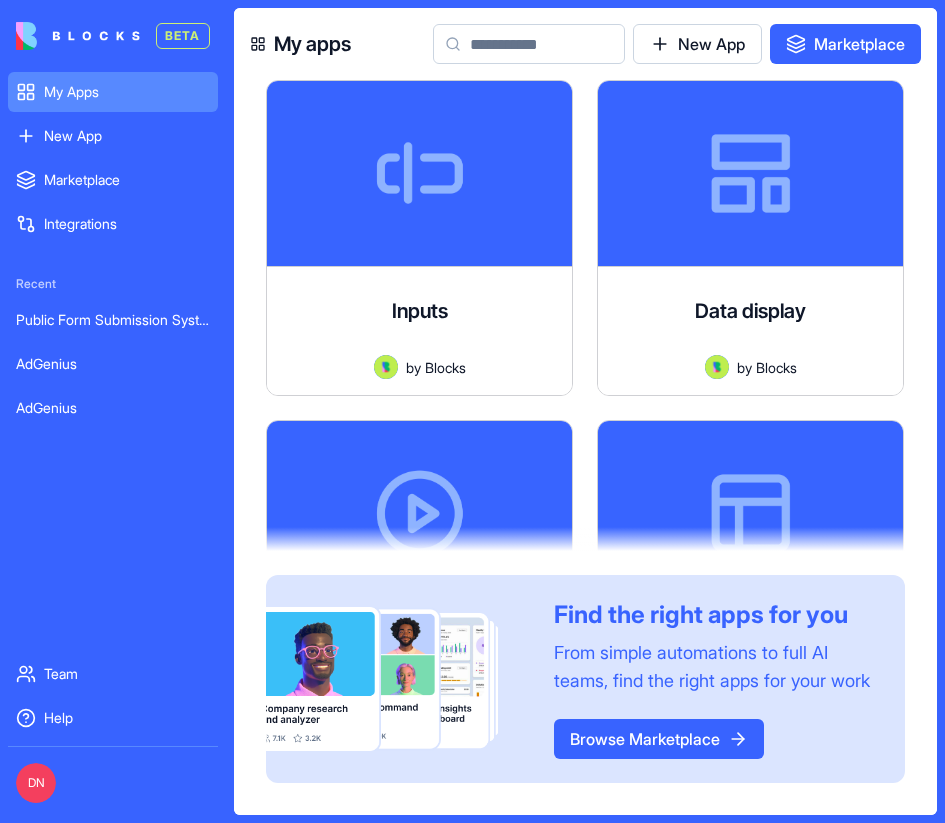 scroll, scrollTop: 212029, scrollLeft: 0, axis: vertical 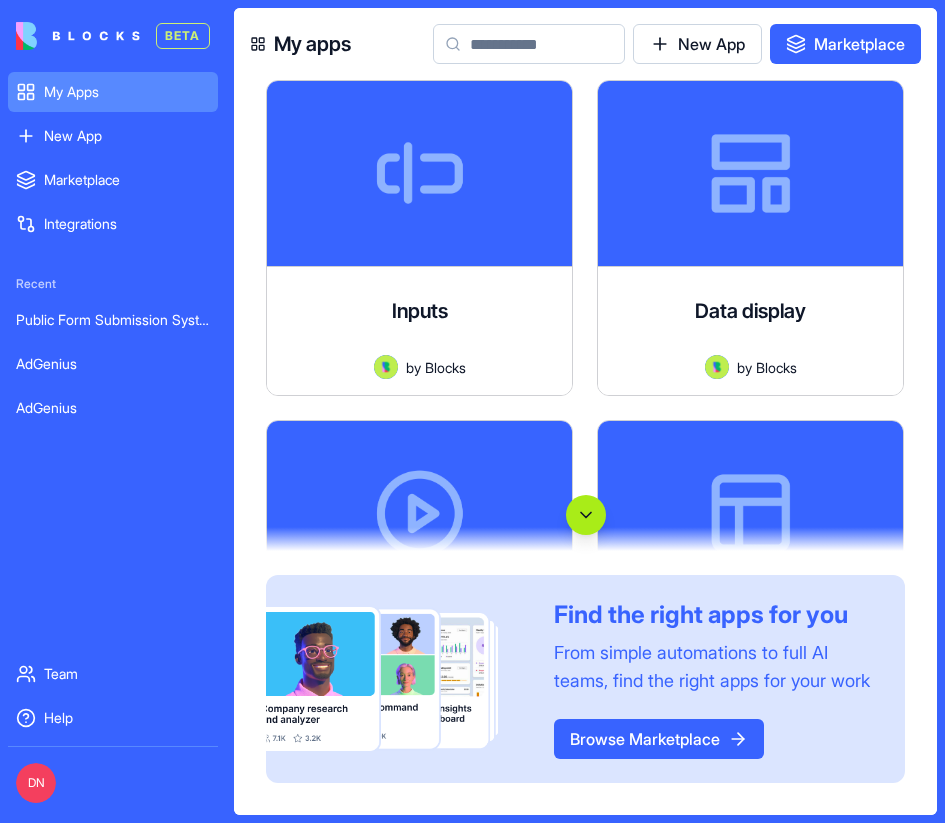 click at bounding box center [586, 515] 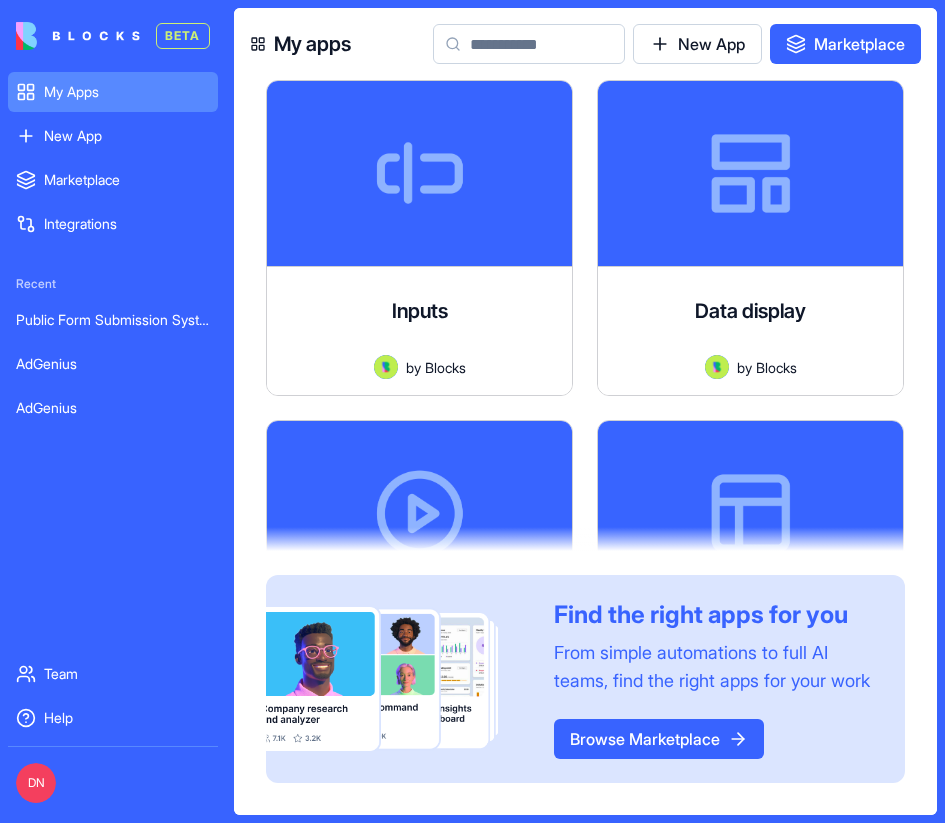 scroll, scrollTop: 212029, scrollLeft: 0, axis: vertical 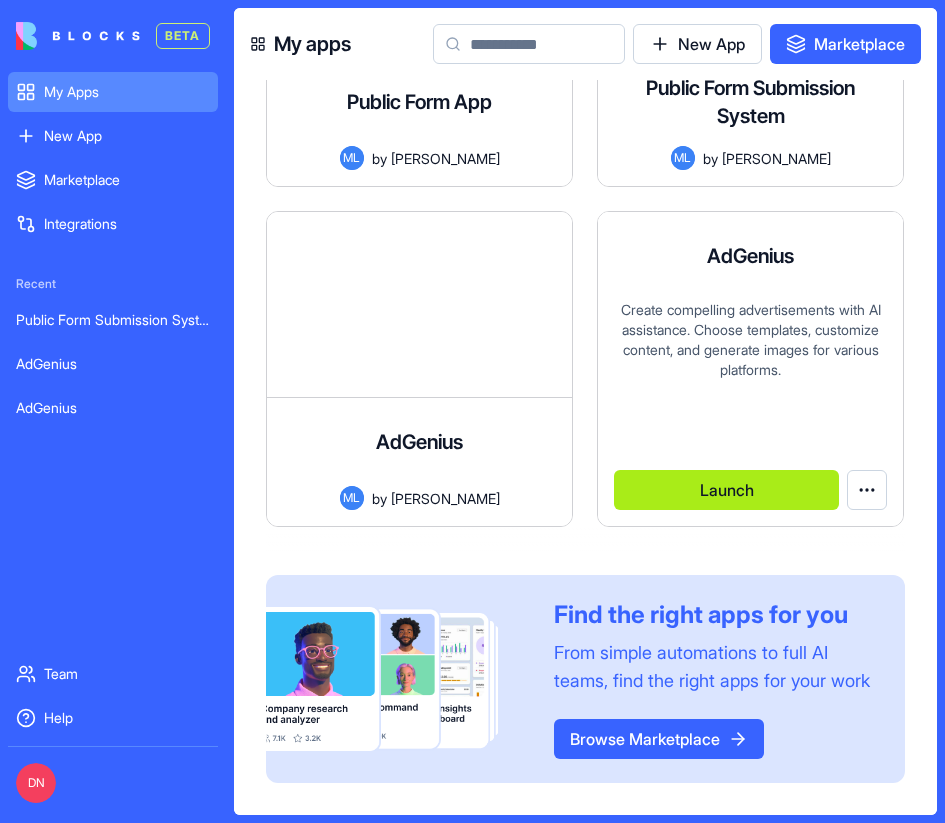 click on "Launch" at bounding box center [726, 490] 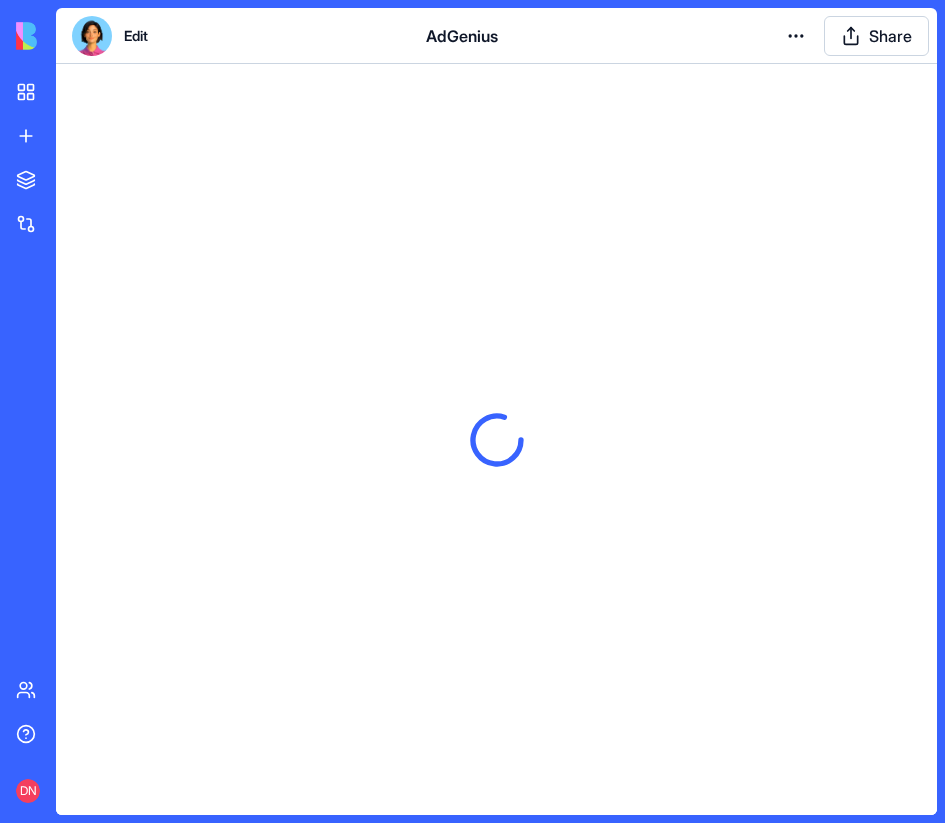 scroll, scrollTop: 0, scrollLeft: 0, axis: both 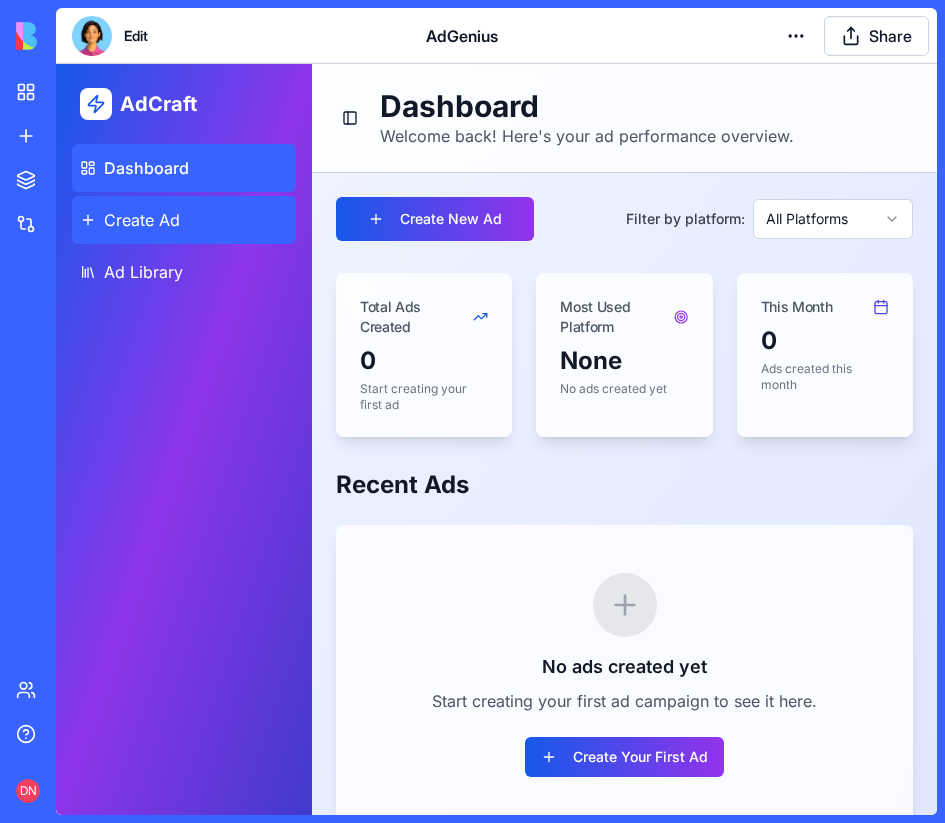 click on "Create Ad" at bounding box center [184, 220] 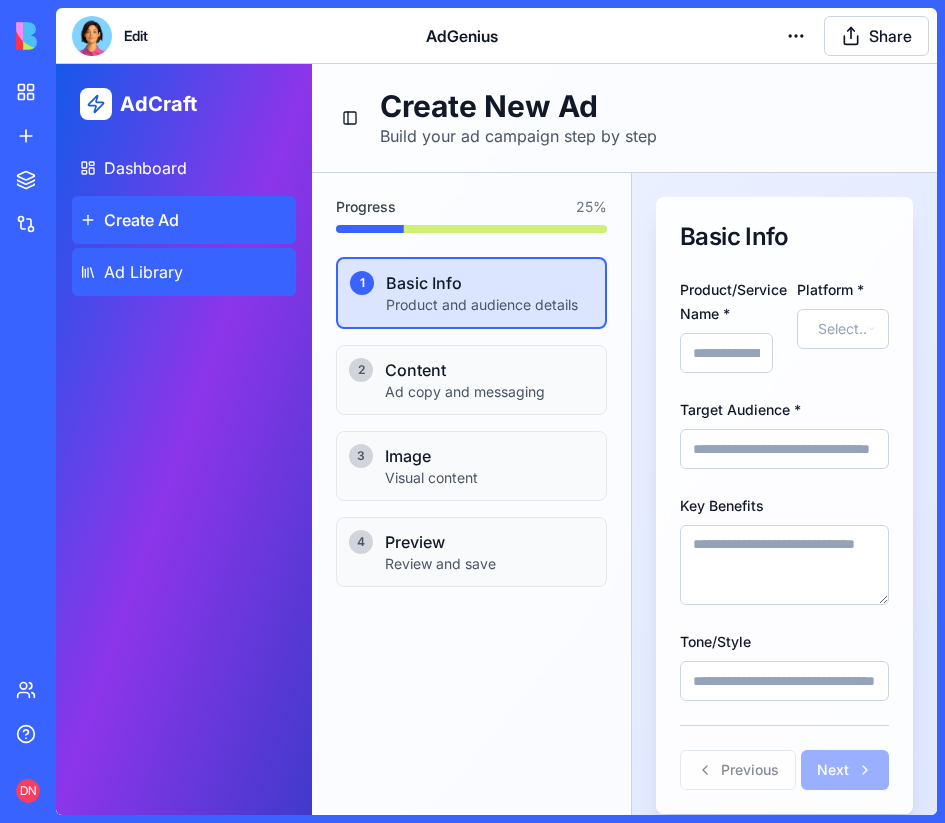 click on "Ad Library" at bounding box center [143, 272] 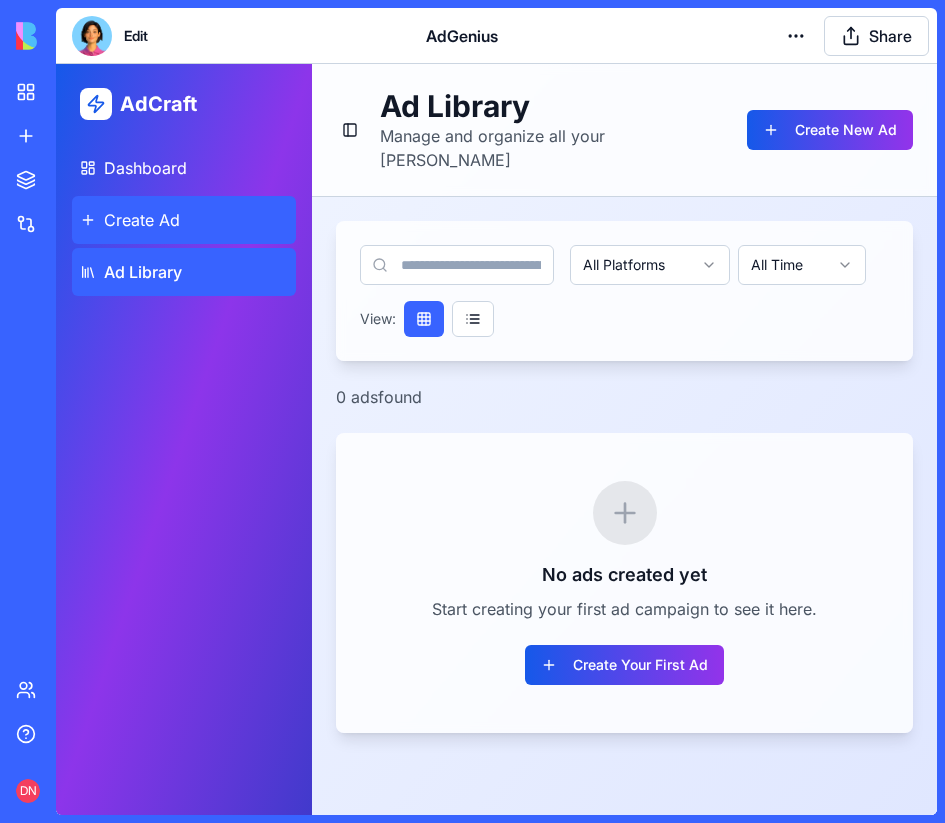 click on "Create Ad" at bounding box center (142, 220) 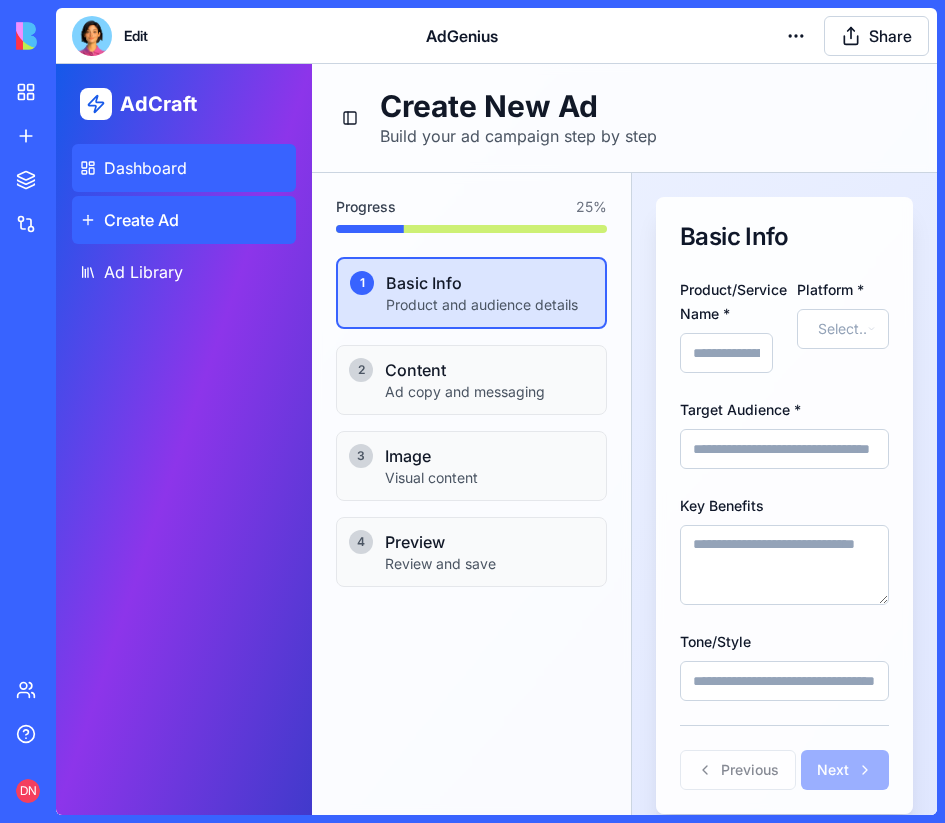 click on "Dashboard" at bounding box center [145, 168] 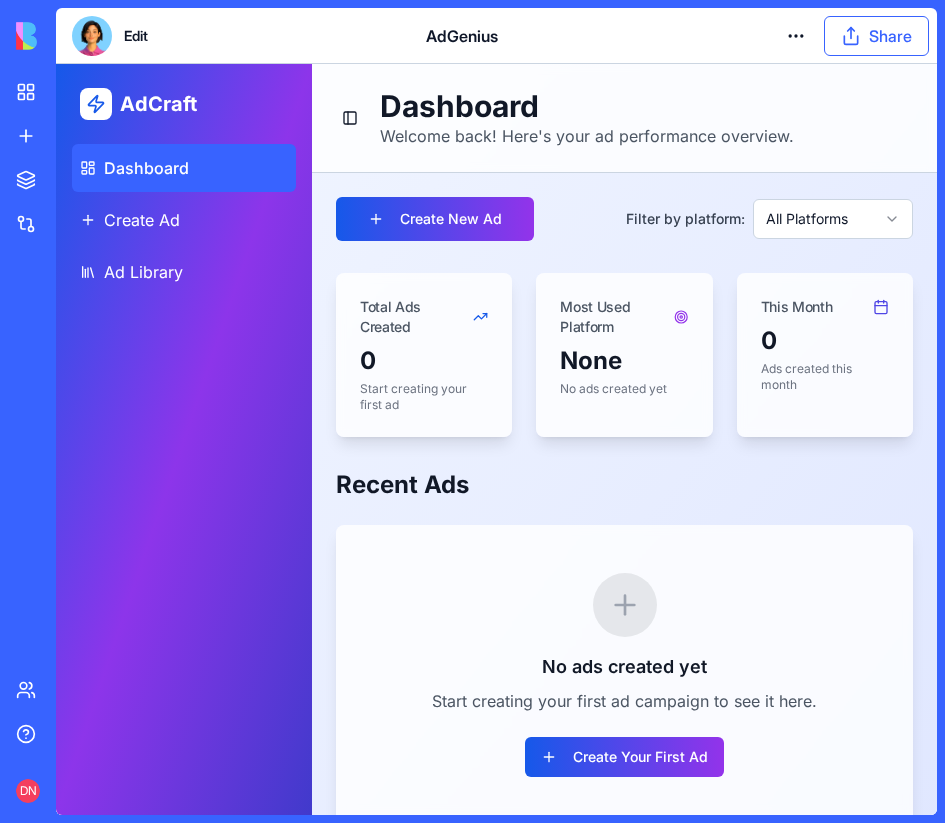 click on "Share" at bounding box center (876, 36) 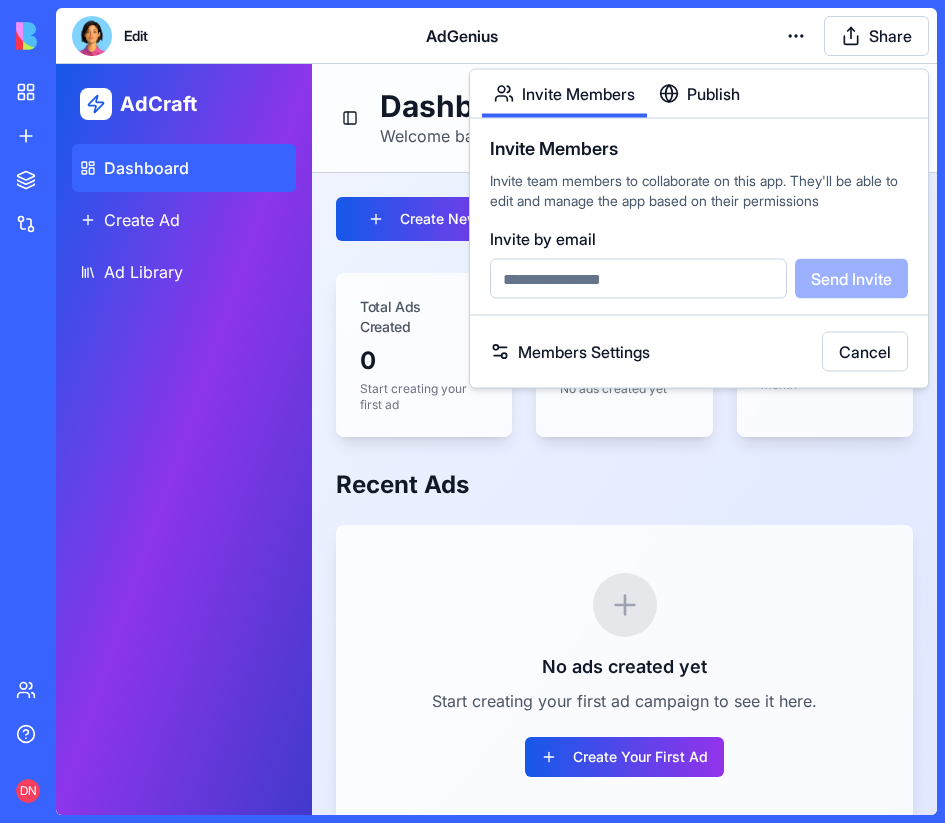 click on "Edit AdGenius Share" at bounding box center (496, 36) 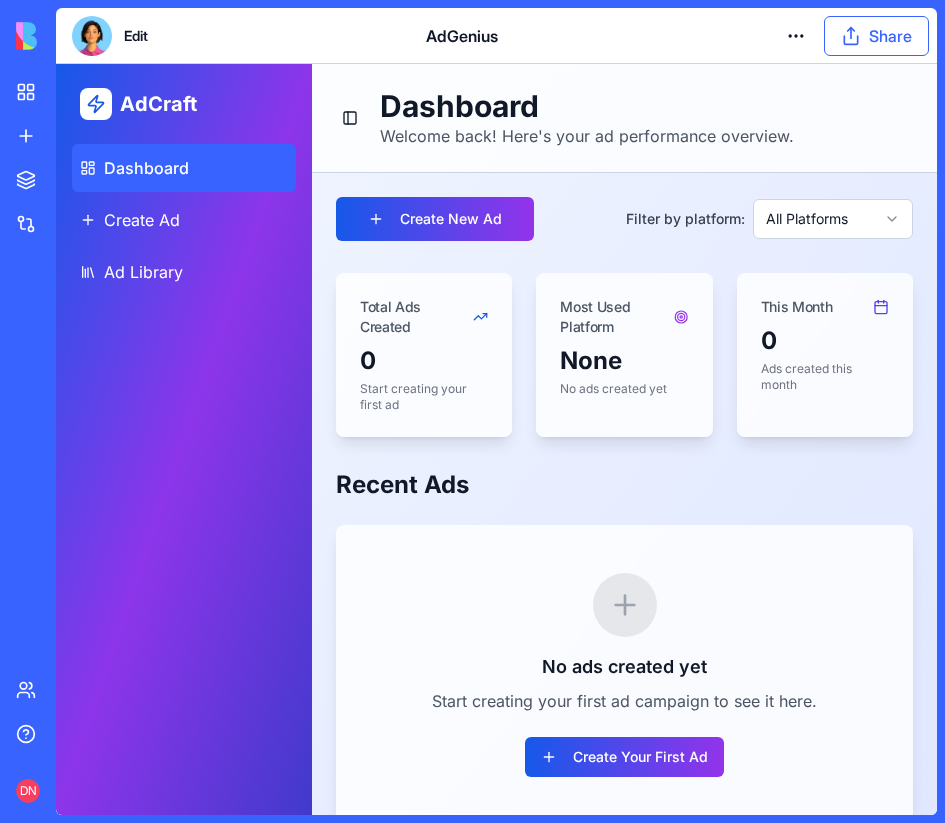 click on "Share" at bounding box center [876, 36] 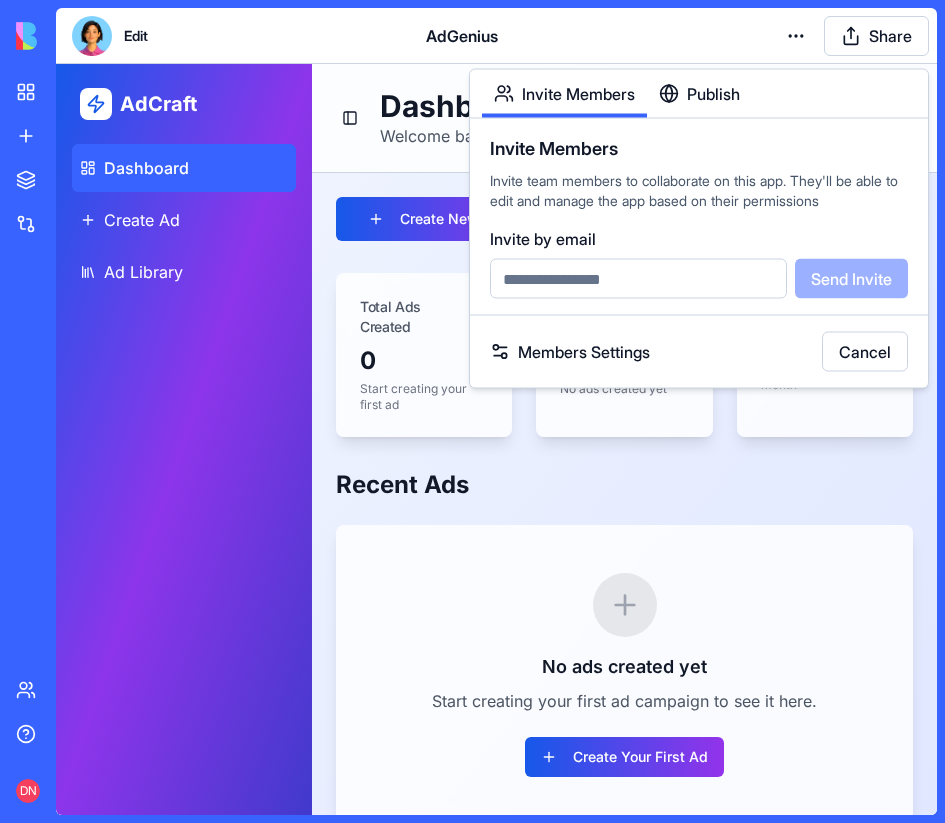 click on "Edit AdGenius Share" at bounding box center (496, 36) 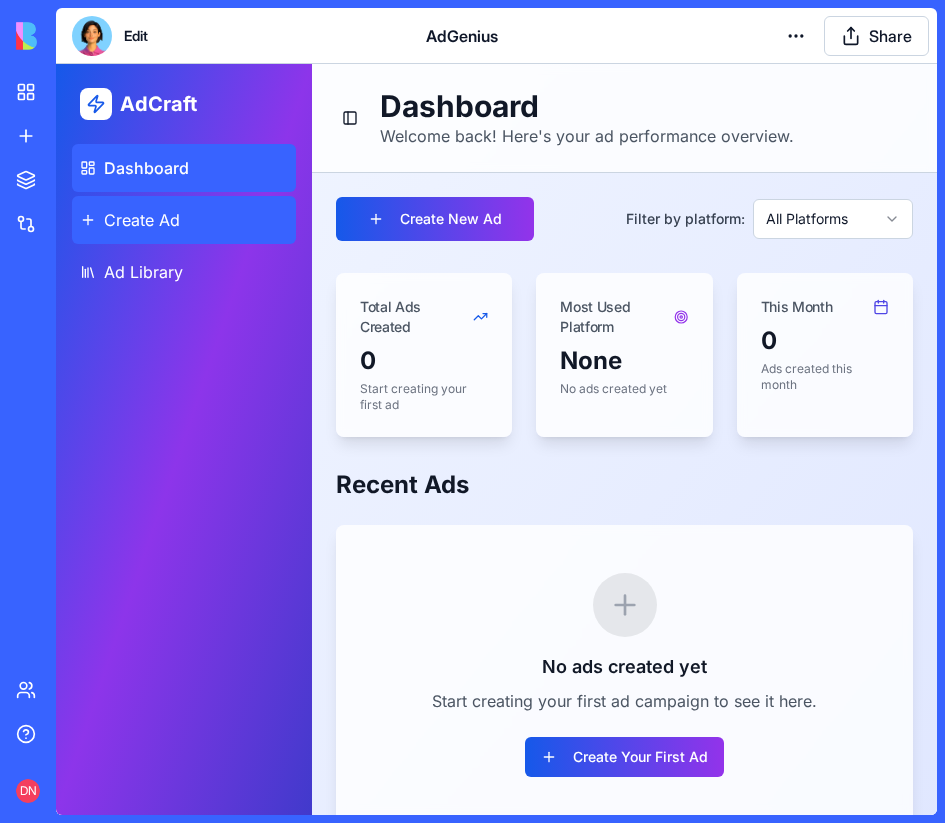 click on "Create Ad" at bounding box center [184, 220] 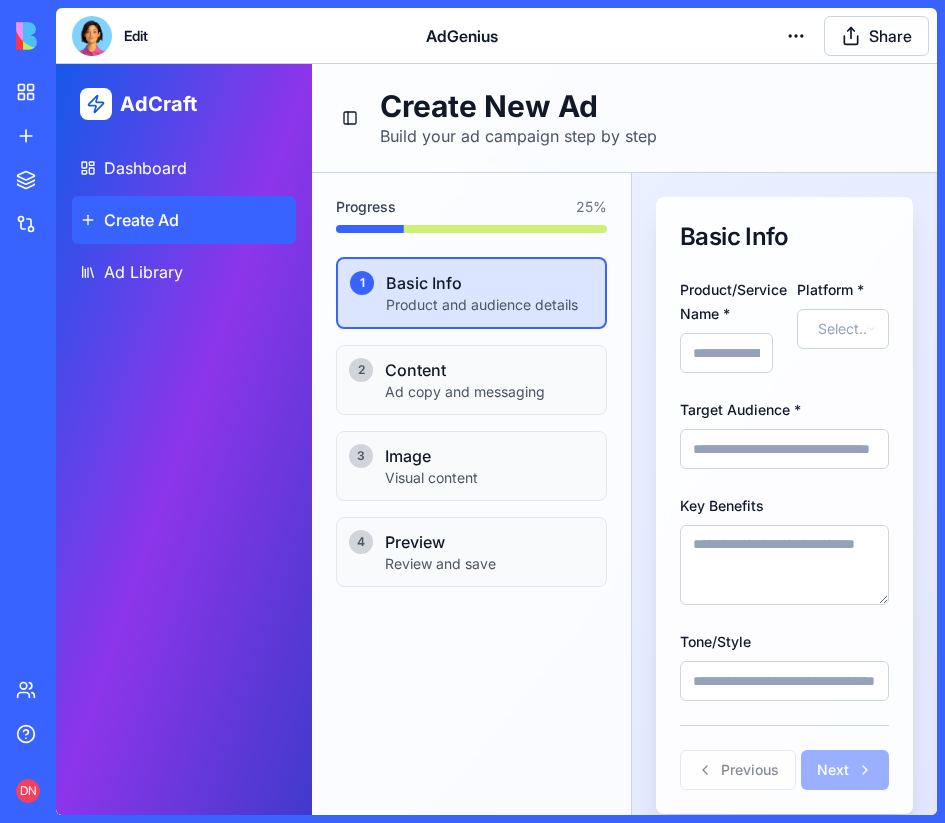 click on "2 Content Ad copy and messaging" at bounding box center (471, 380) 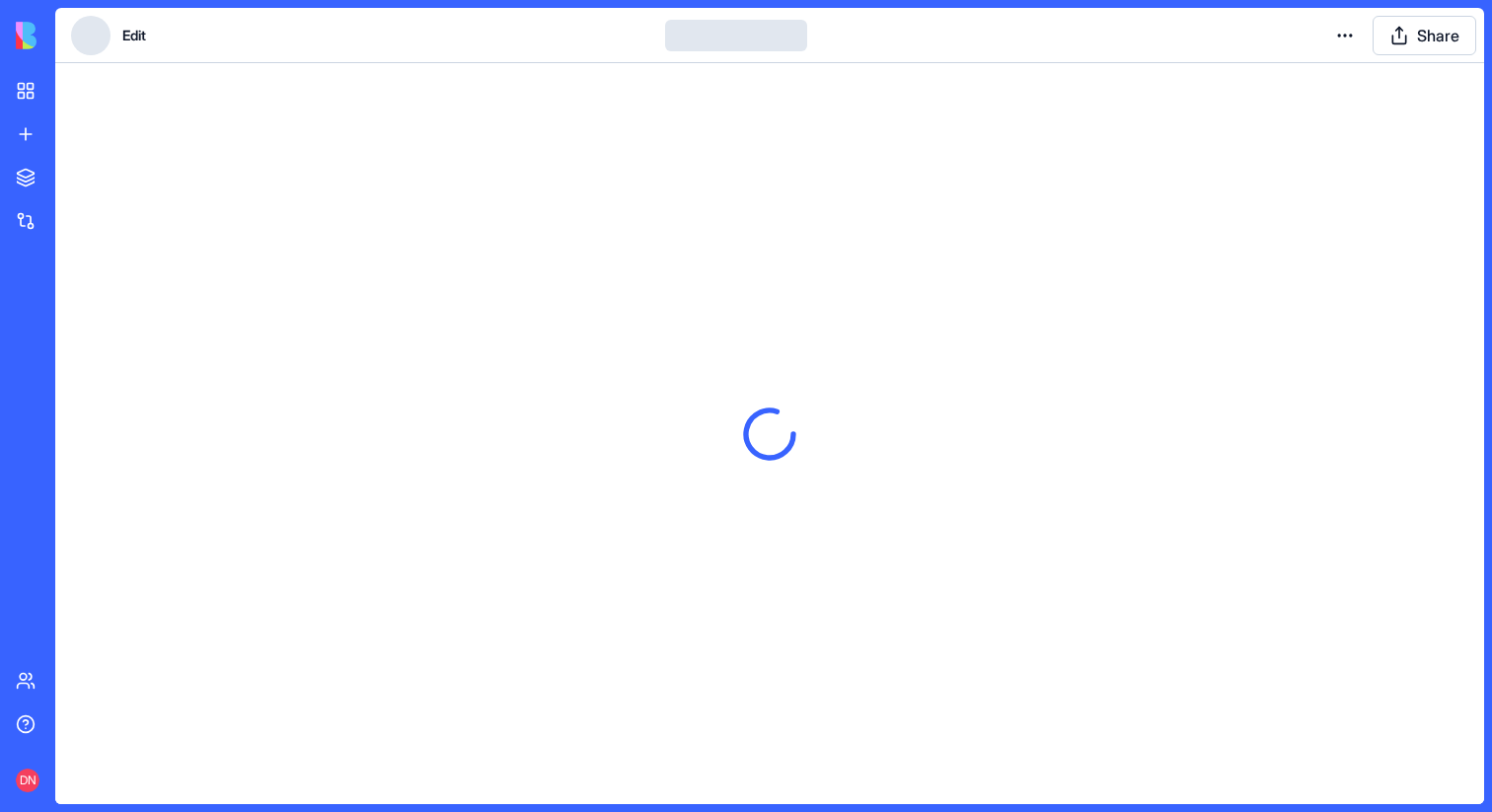scroll, scrollTop: 0, scrollLeft: 0, axis: both 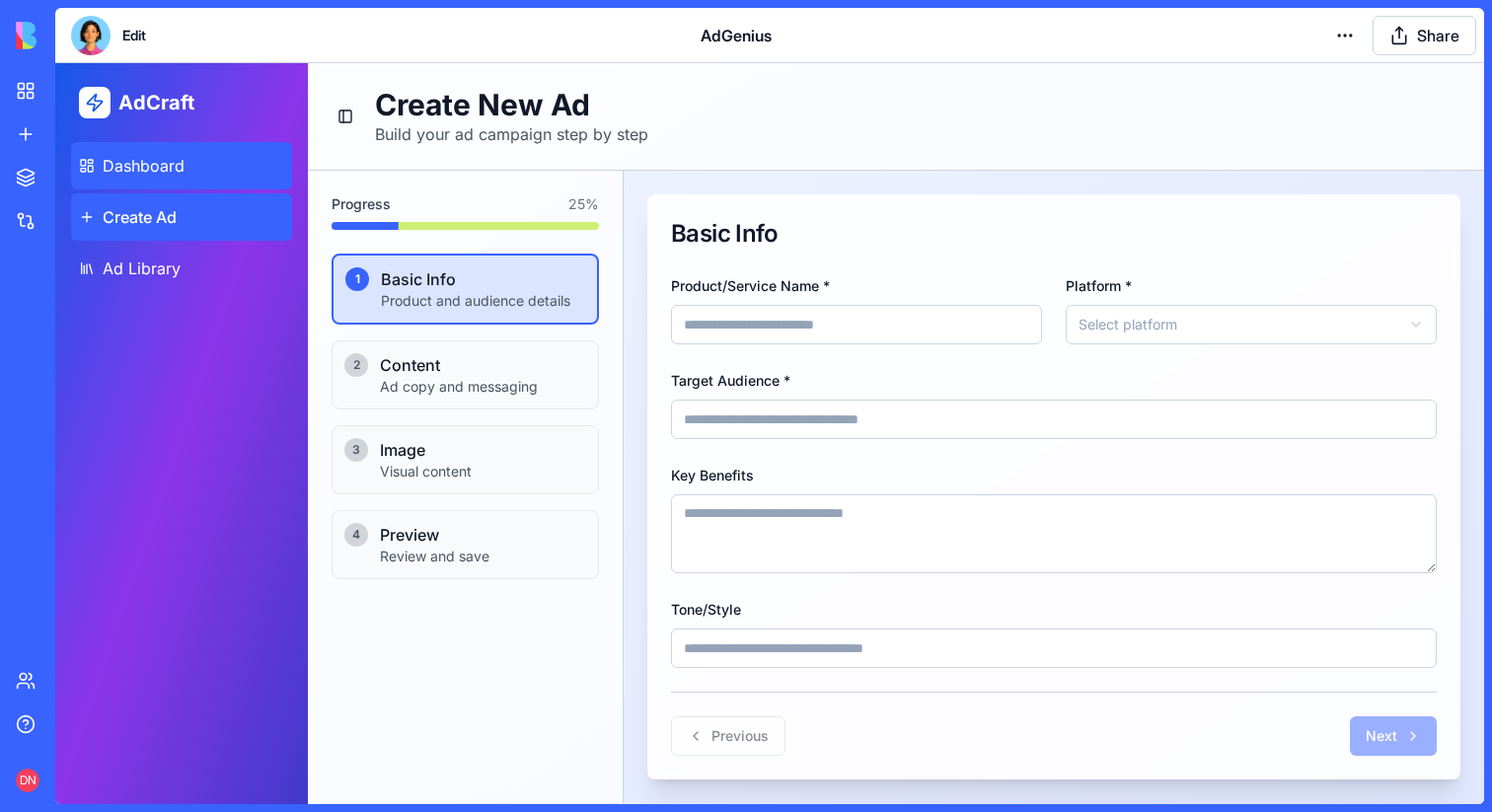 click on "Dashboard" at bounding box center [143, 166] 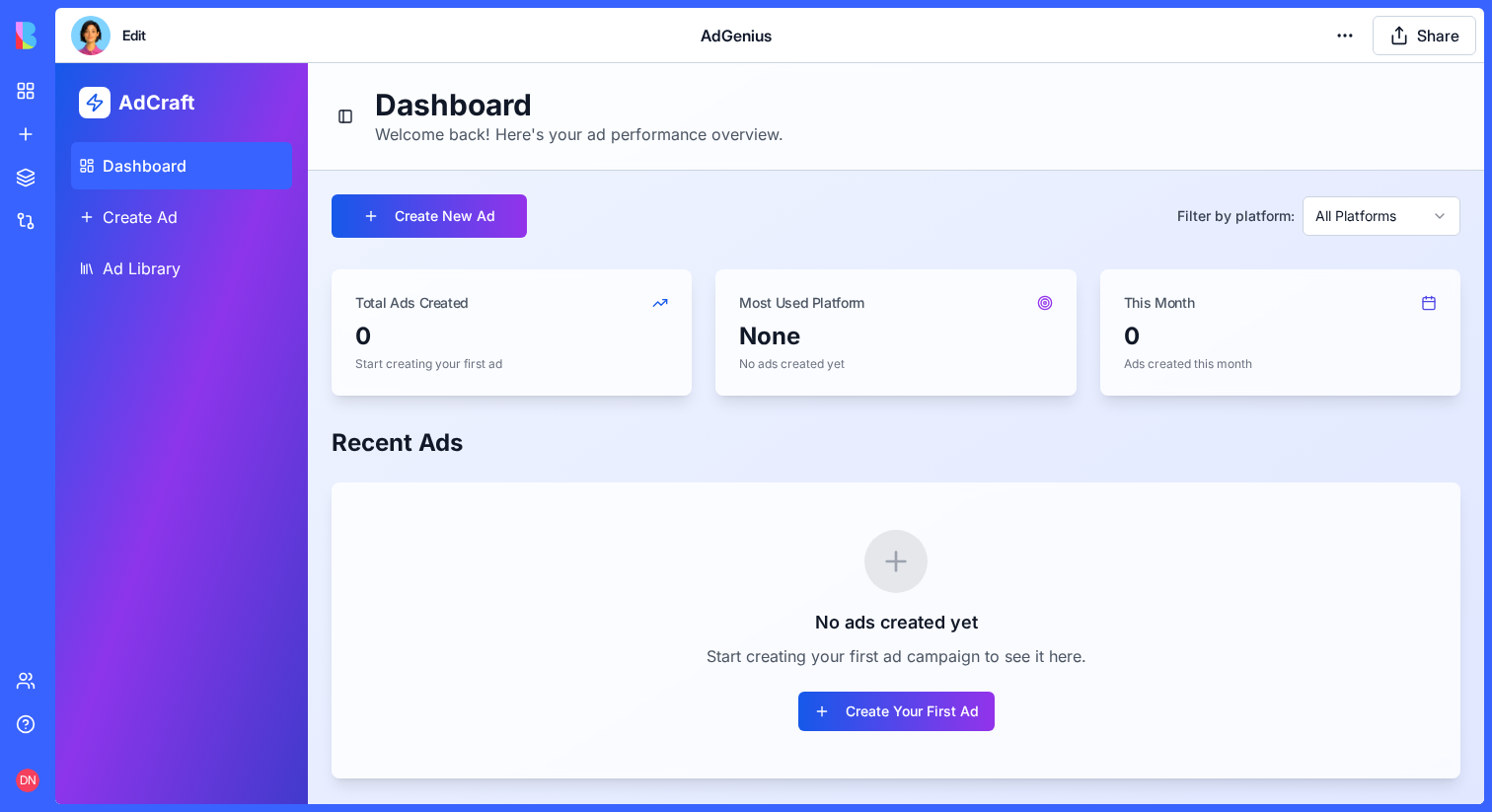 click on "Dashboard Create Ad Ad Library" at bounding box center (182, 217) 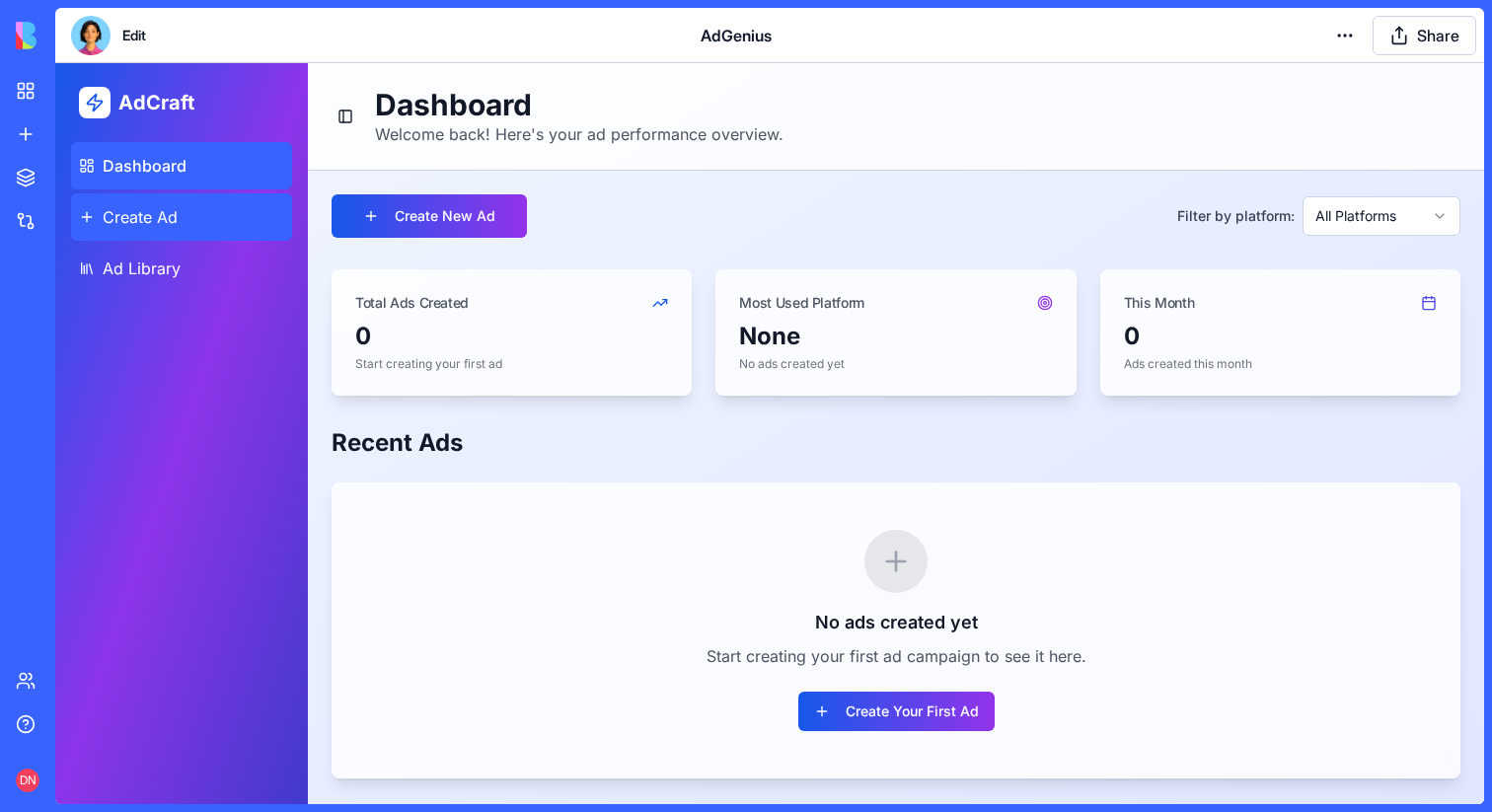 click on "Create Ad" at bounding box center (140, 217) 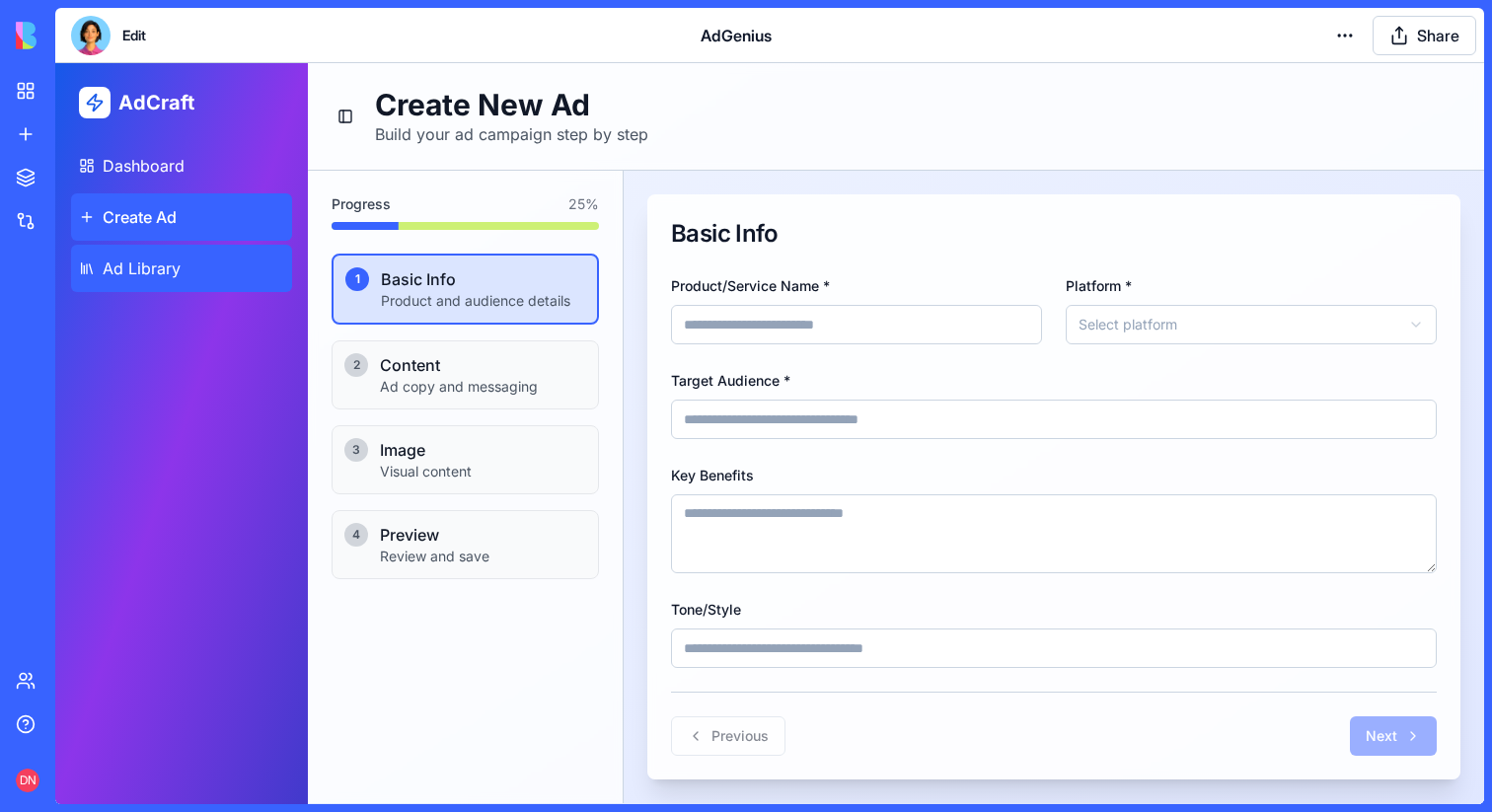 click on "Ad Library" at bounding box center (182, 268) 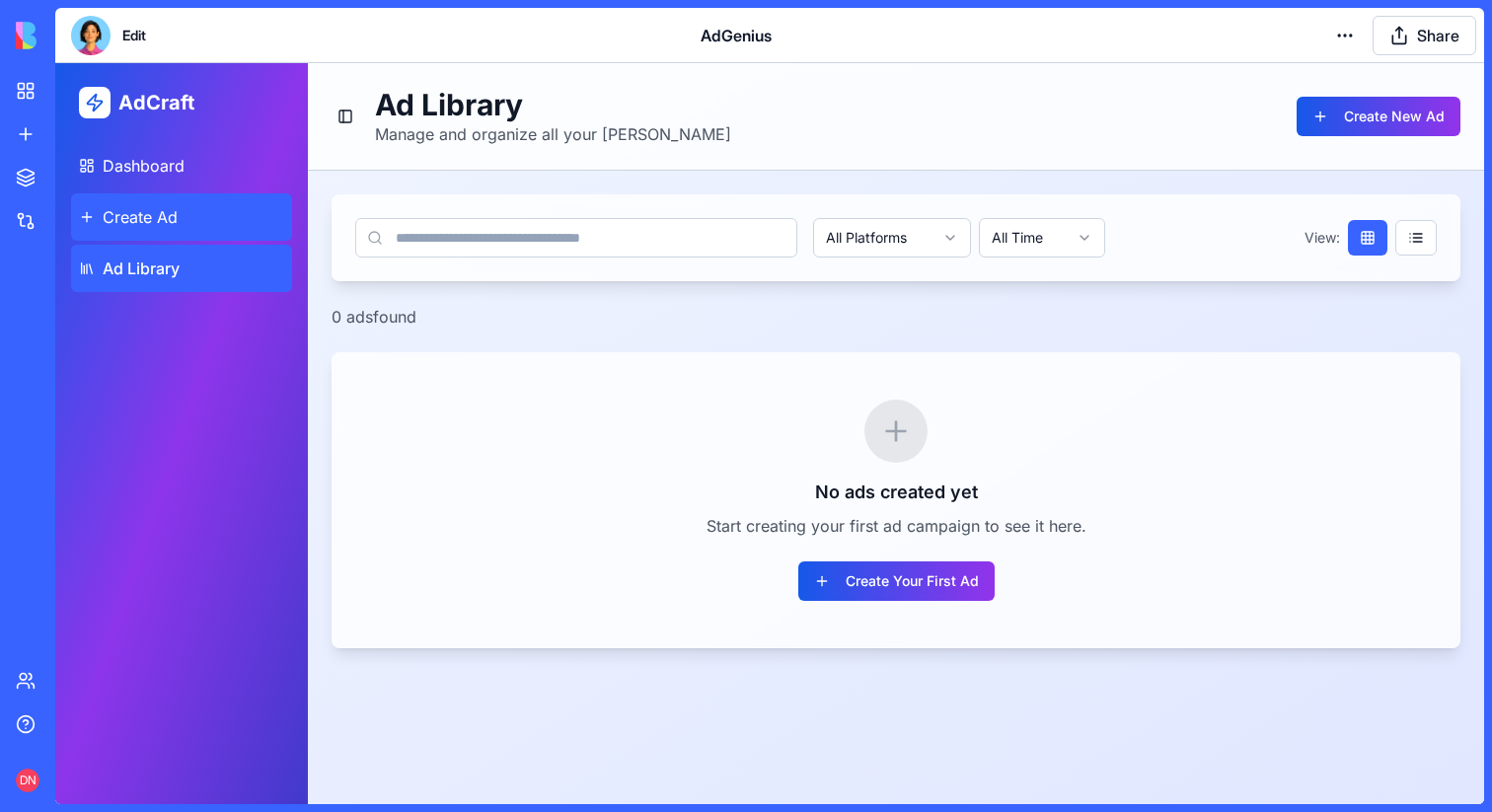 click on "Create Ad" at bounding box center (182, 217) 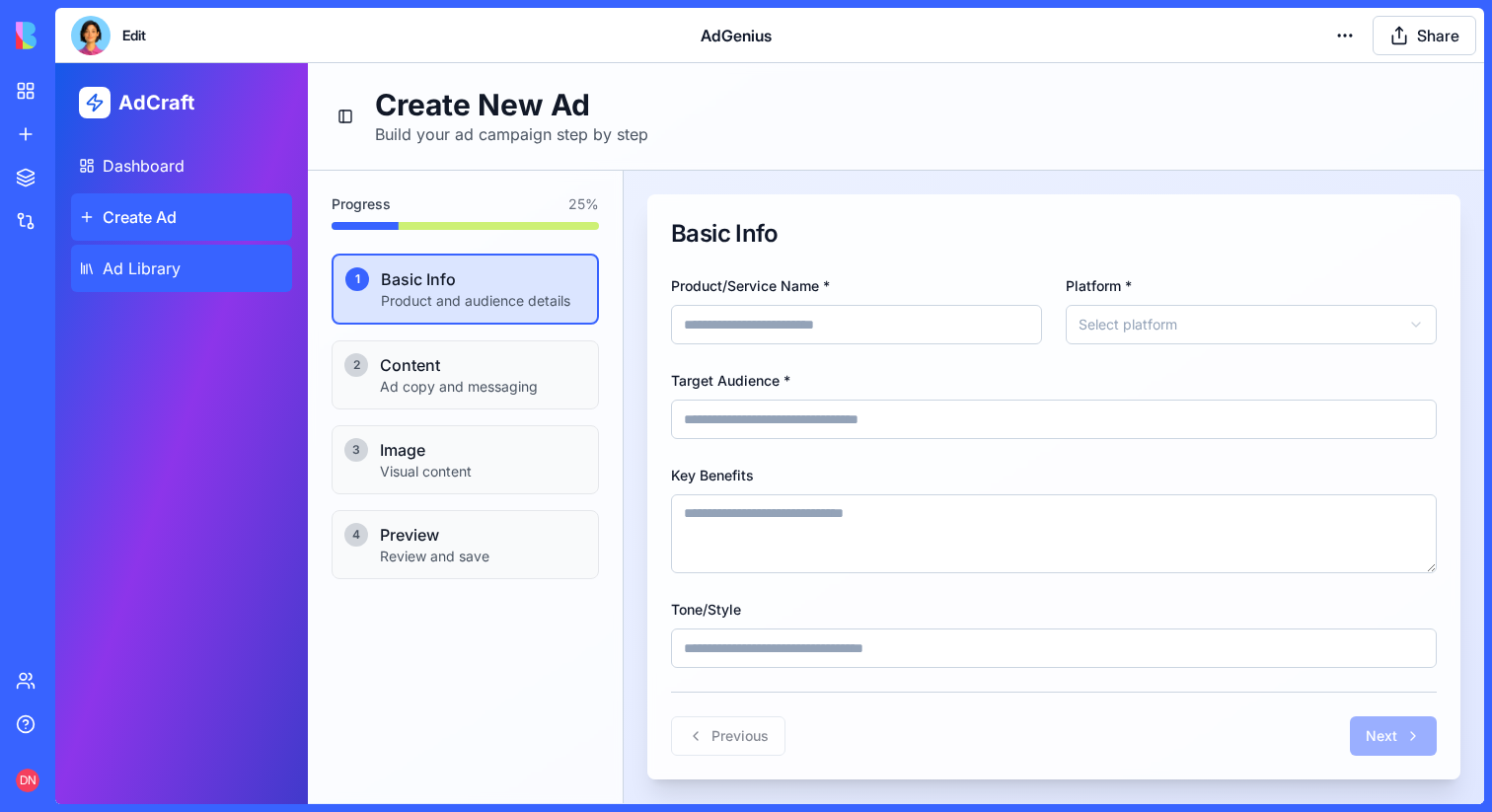 click on "Ad Library" at bounding box center (141, 268) 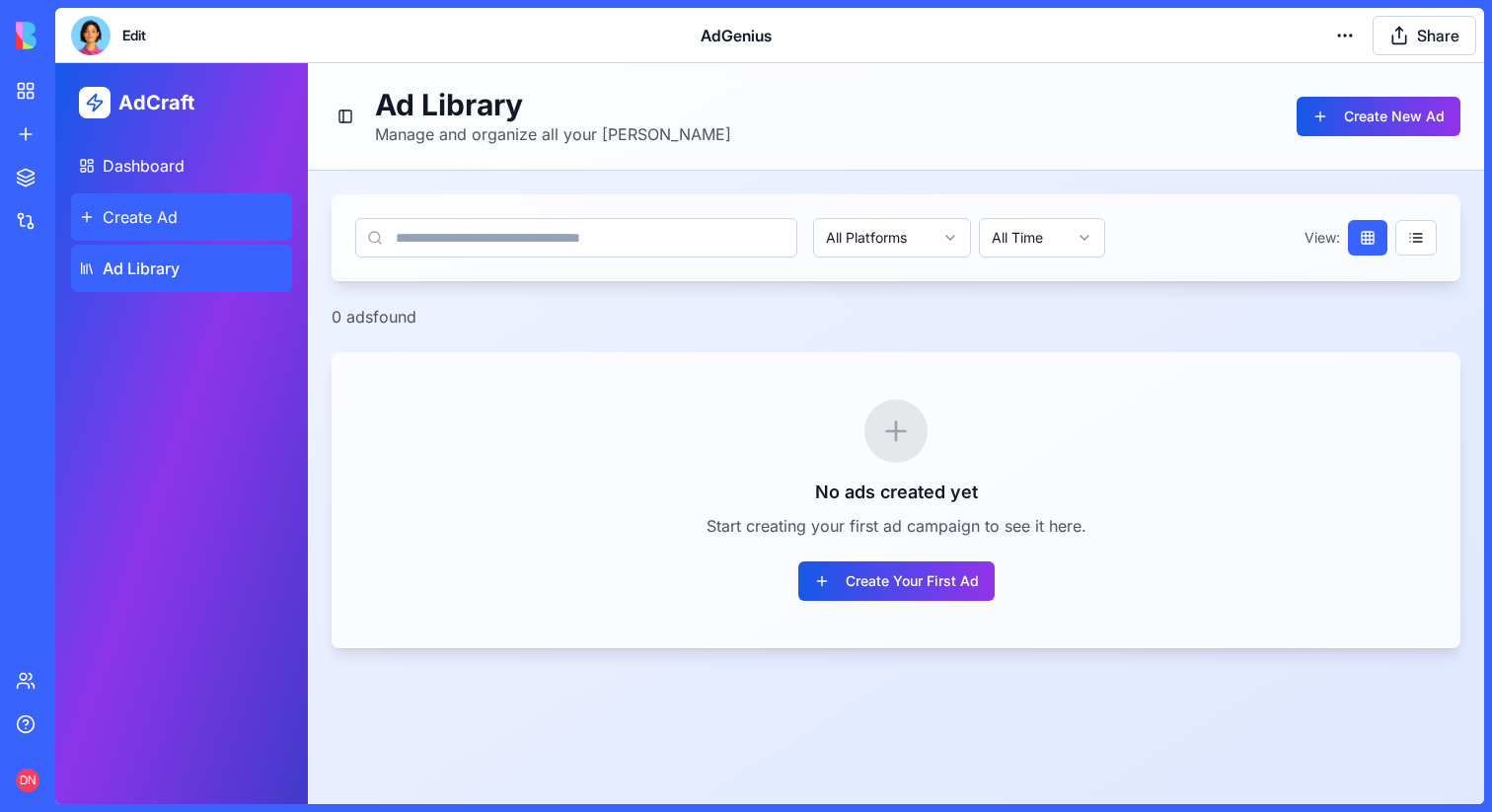 click on "Create Ad" at bounding box center (182, 217) 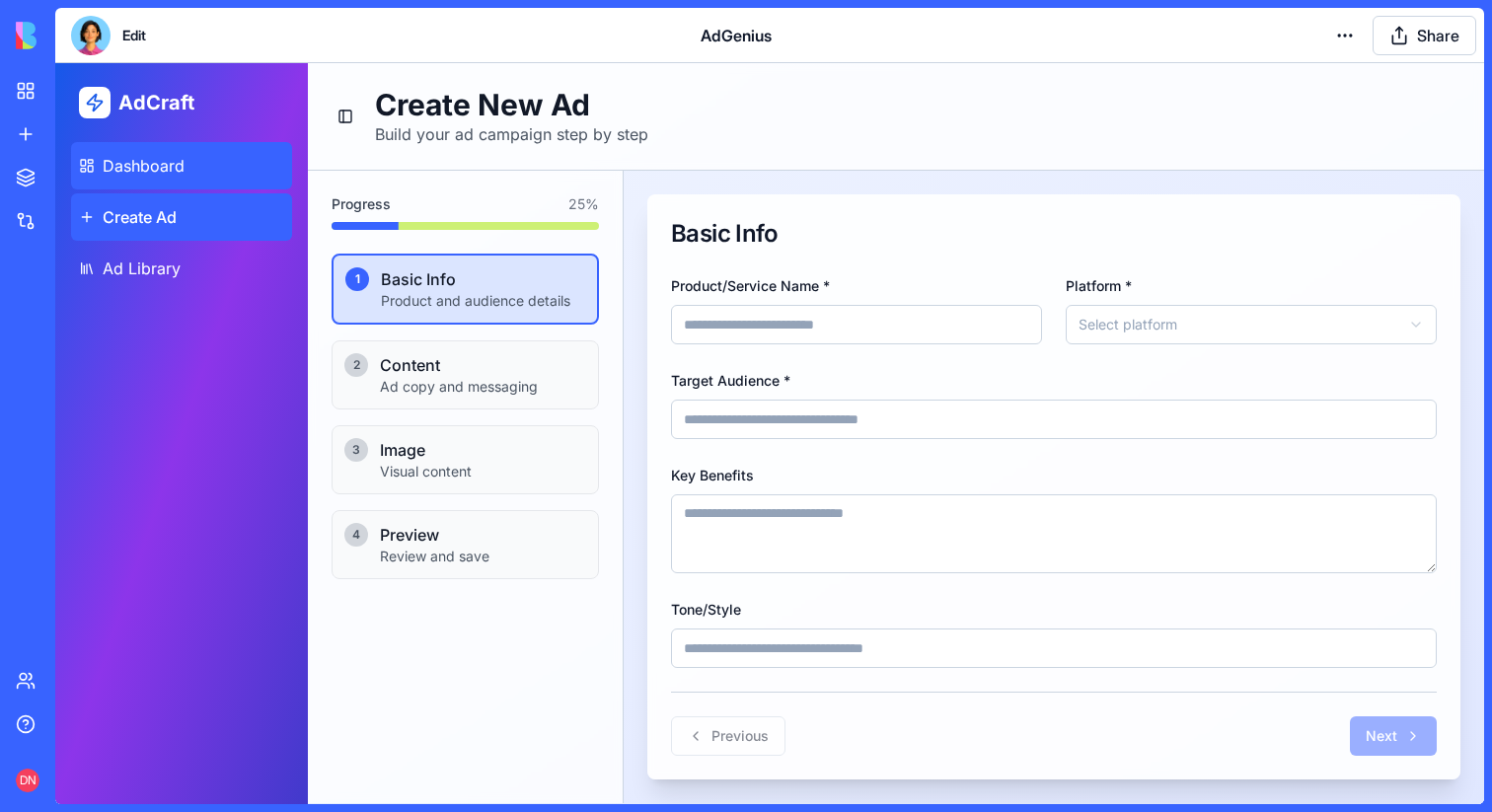 click on "Dashboard" at bounding box center [143, 166] 